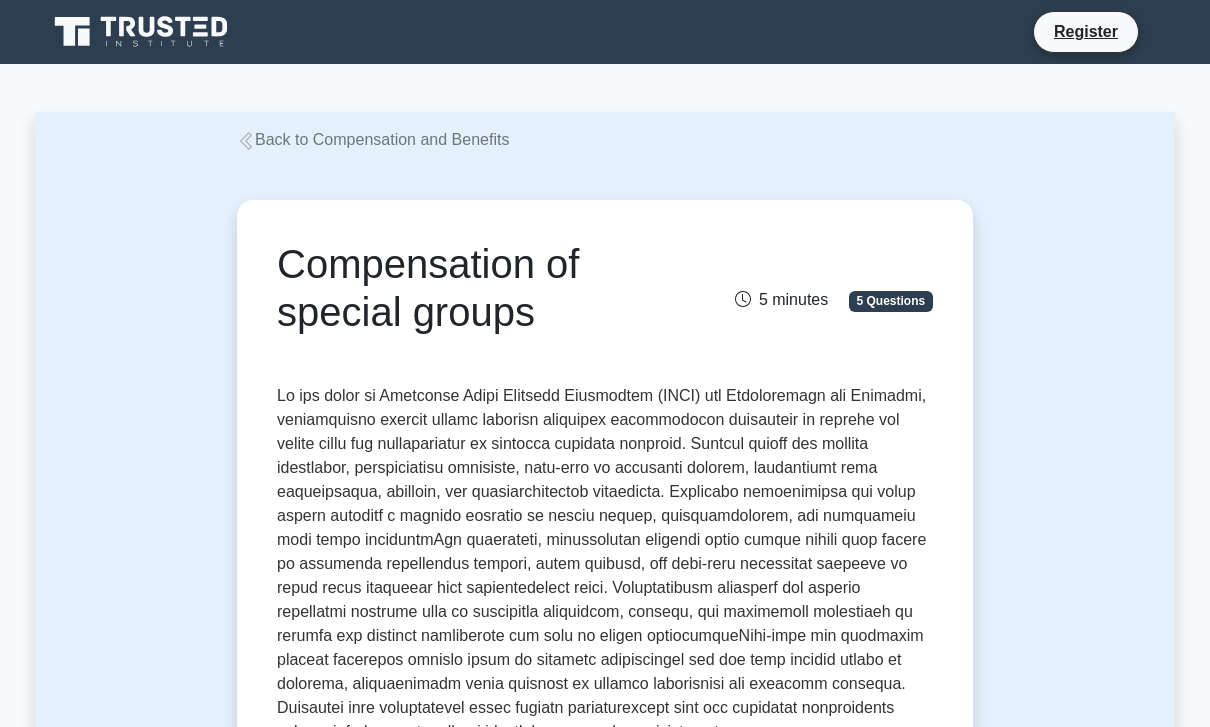 scroll, scrollTop: 127, scrollLeft: 0, axis: vertical 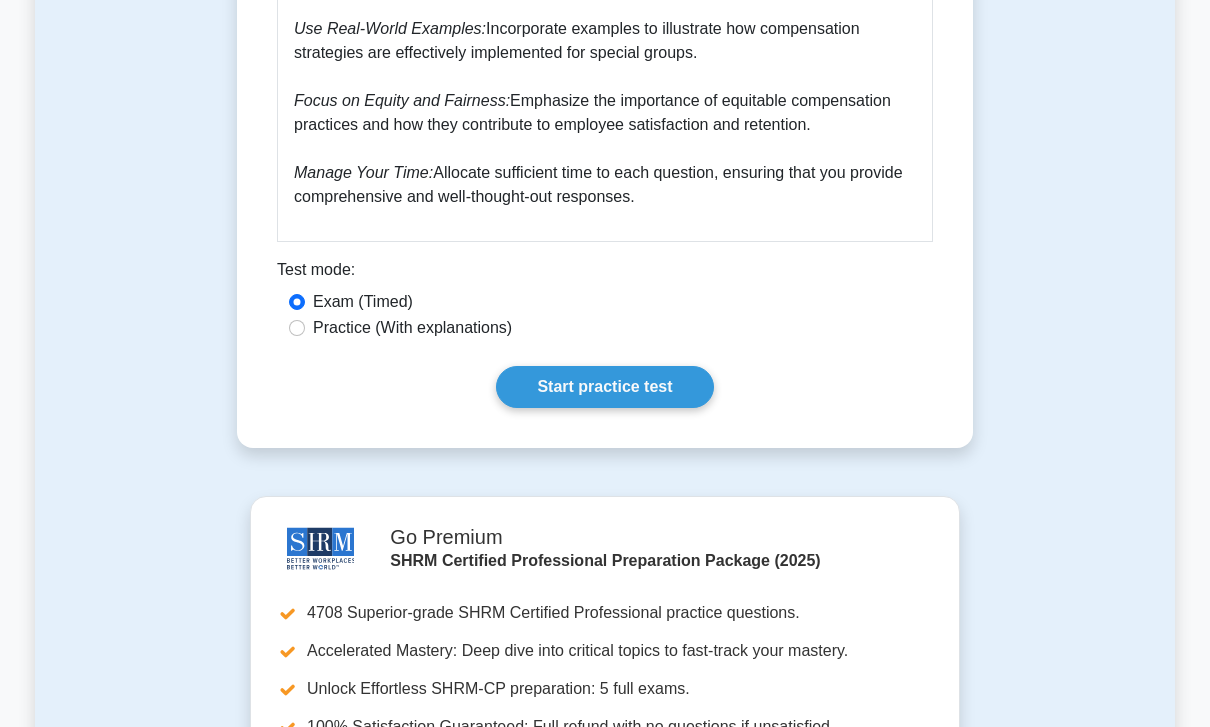 click on "Start practice test" at bounding box center [604, 388] 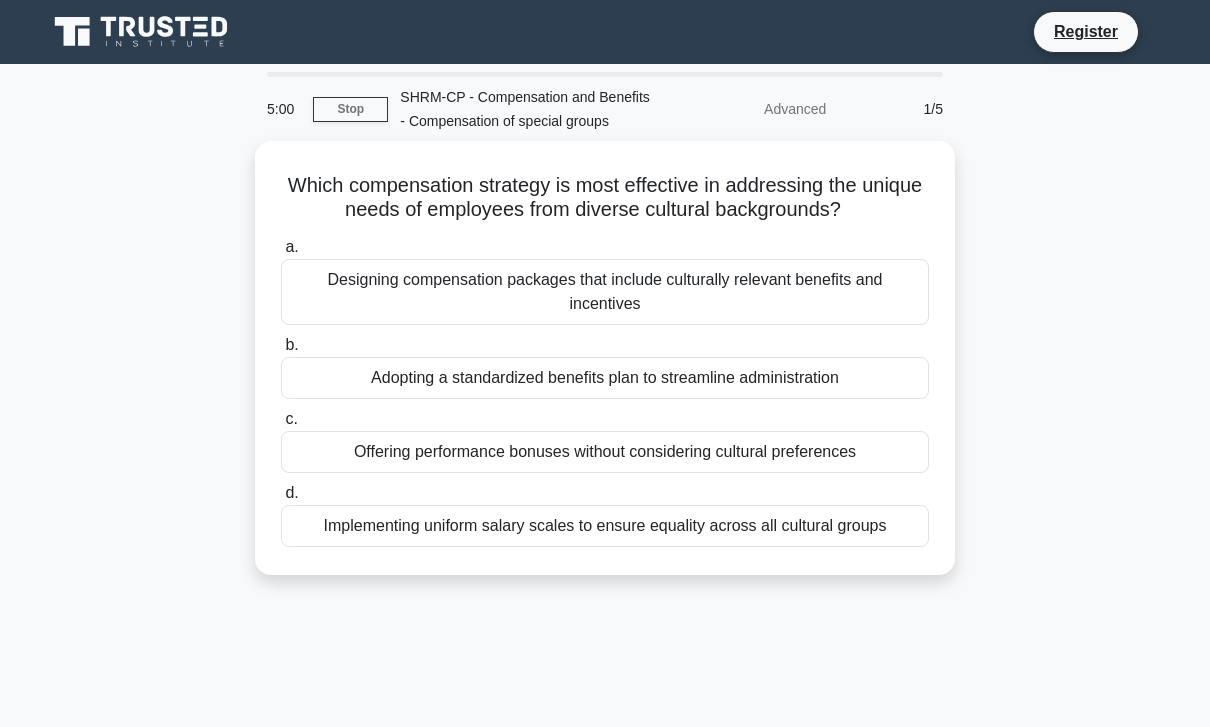 scroll, scrollTop: 0, scrollLeft: 0, axis: both 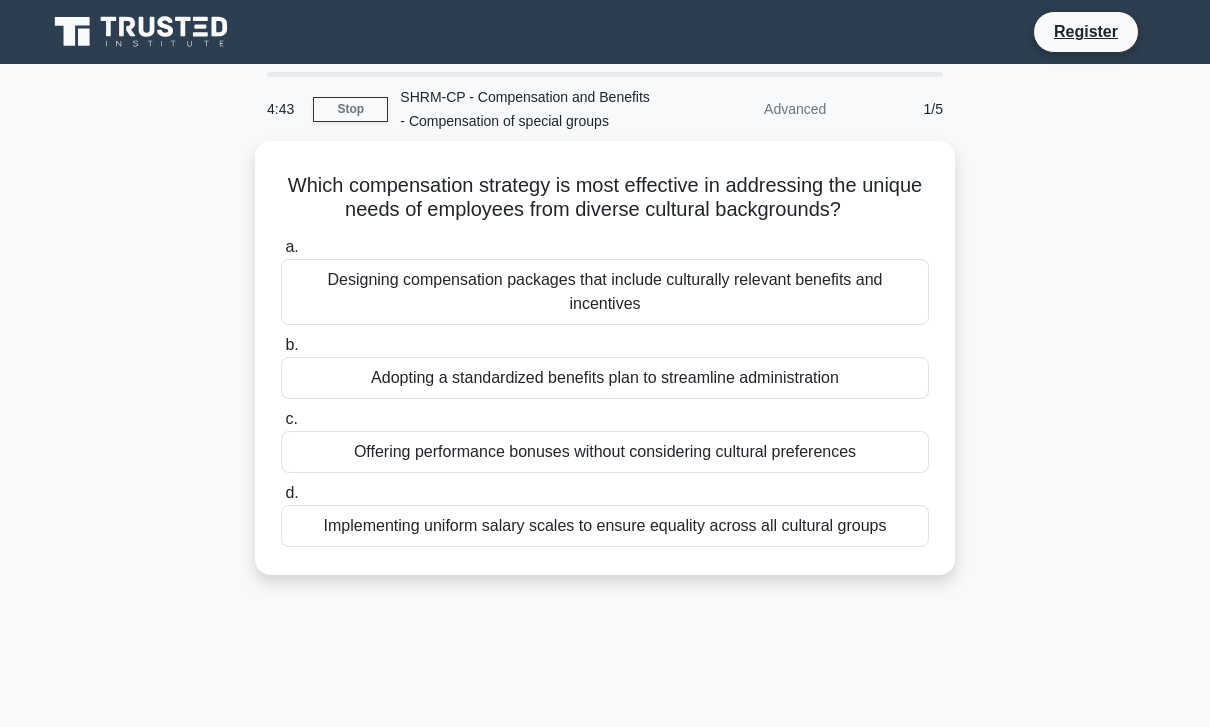click on "Implementing uniform salary scales to ensure equality across all cultural groups" at bounding box center (605, 526) 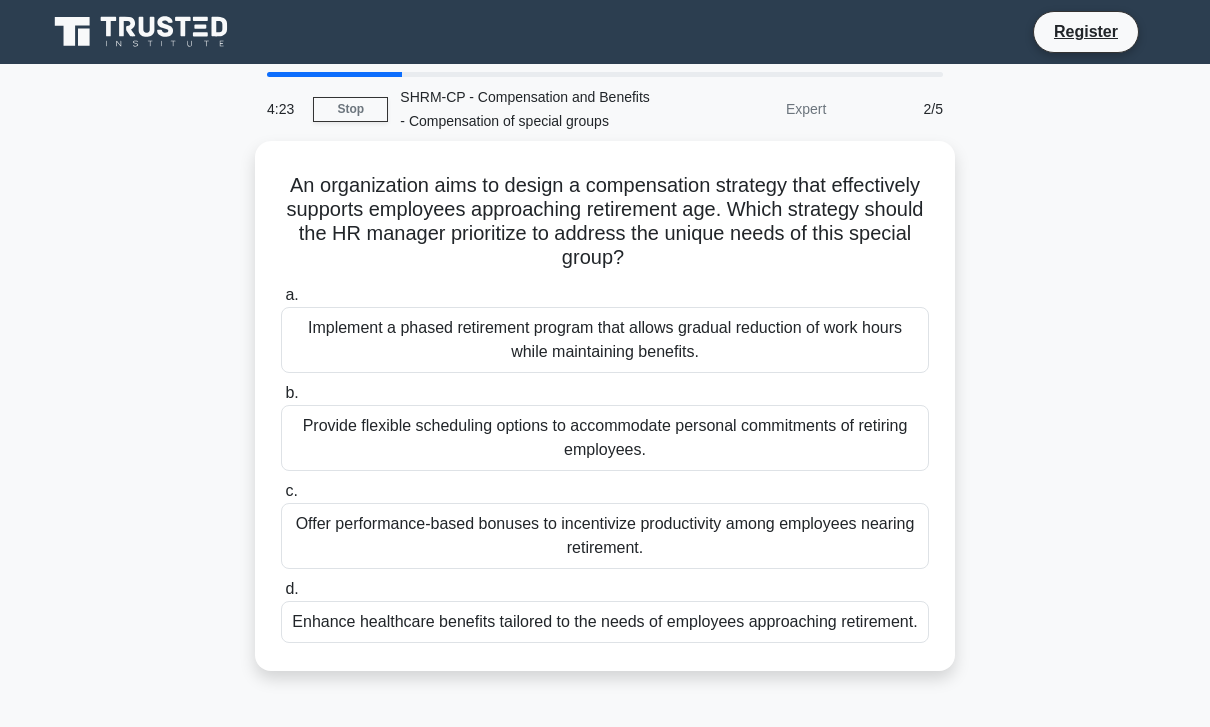 click on "Enhance healthcare benefits tailored to the needs of employees approaching retirement." at bounding box center [605, 622] 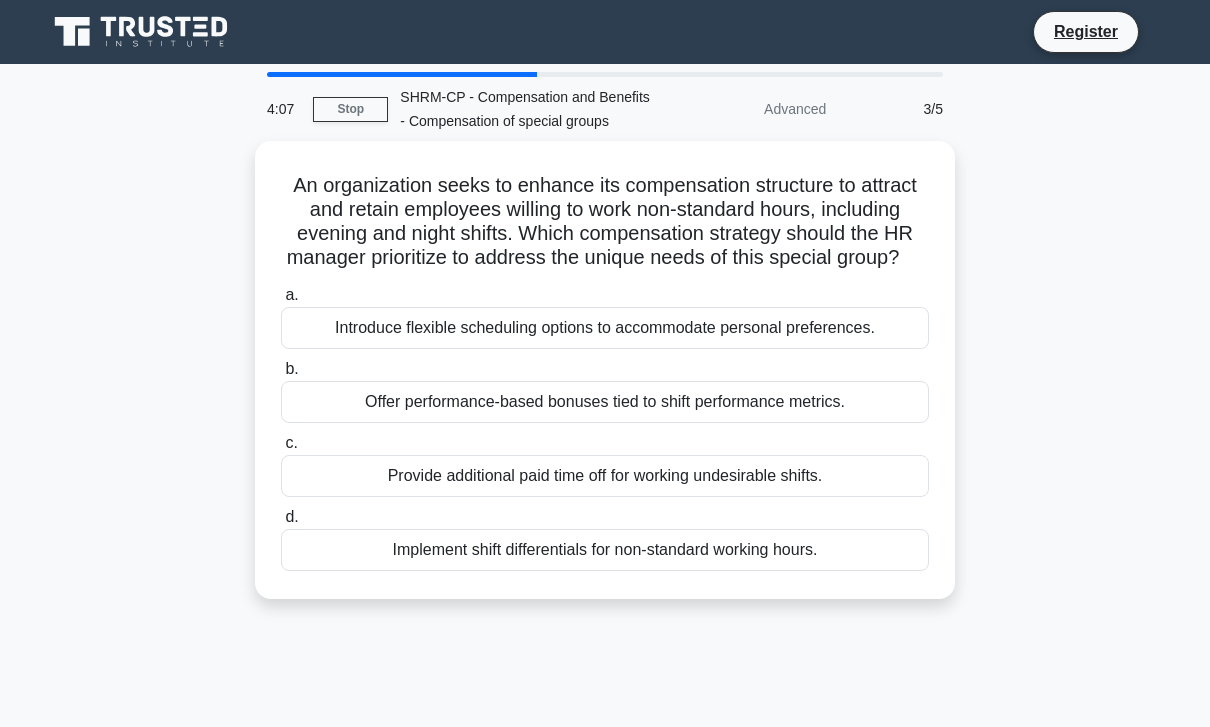 click on "Offer performance-based bonuses tied to shift performance metrics." at bounding box center (605, 402) 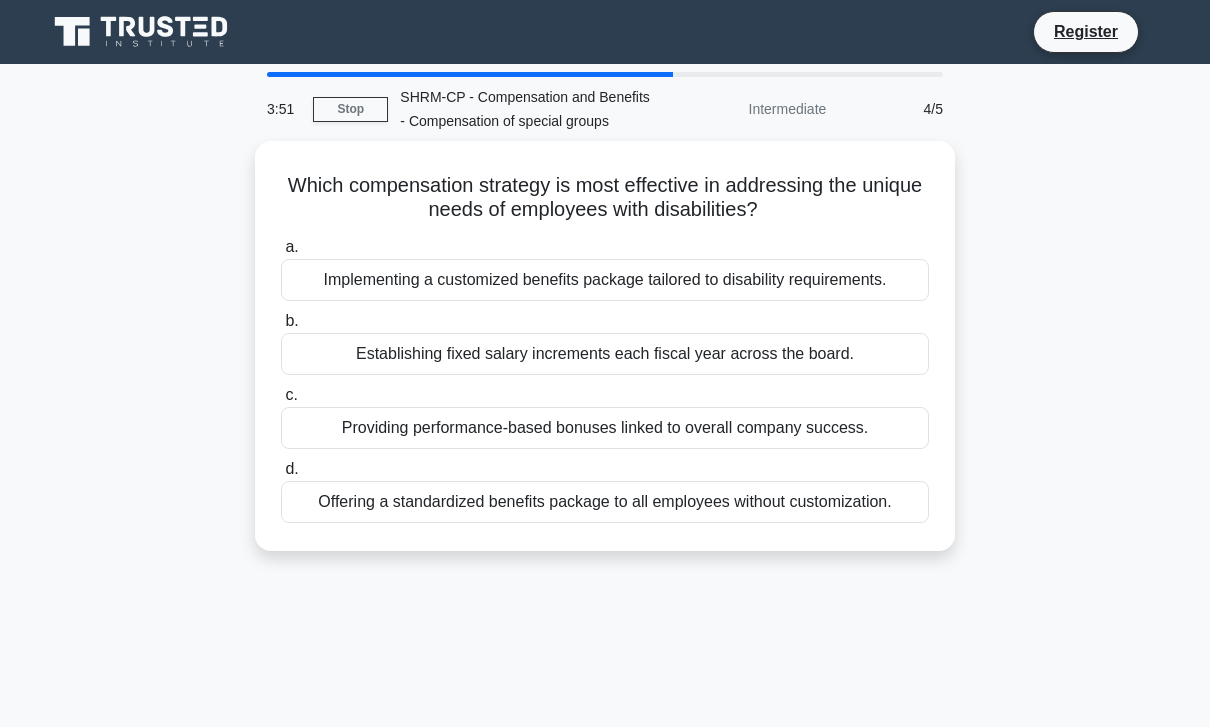 click on "Implementing a customized benefits package tailored to disability requirements." at bounding box center (605, 280) 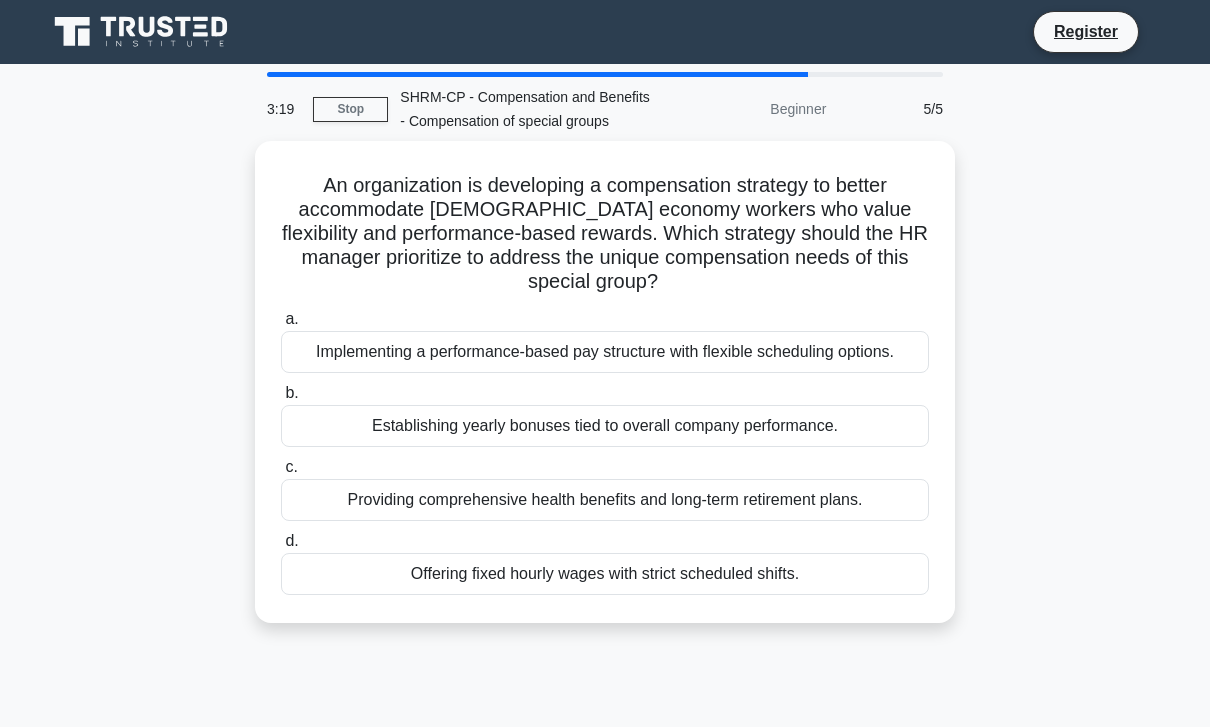 click on "Implementing a performance-based pay structure with flexible scheduling options." at bounding box center [605, 352] 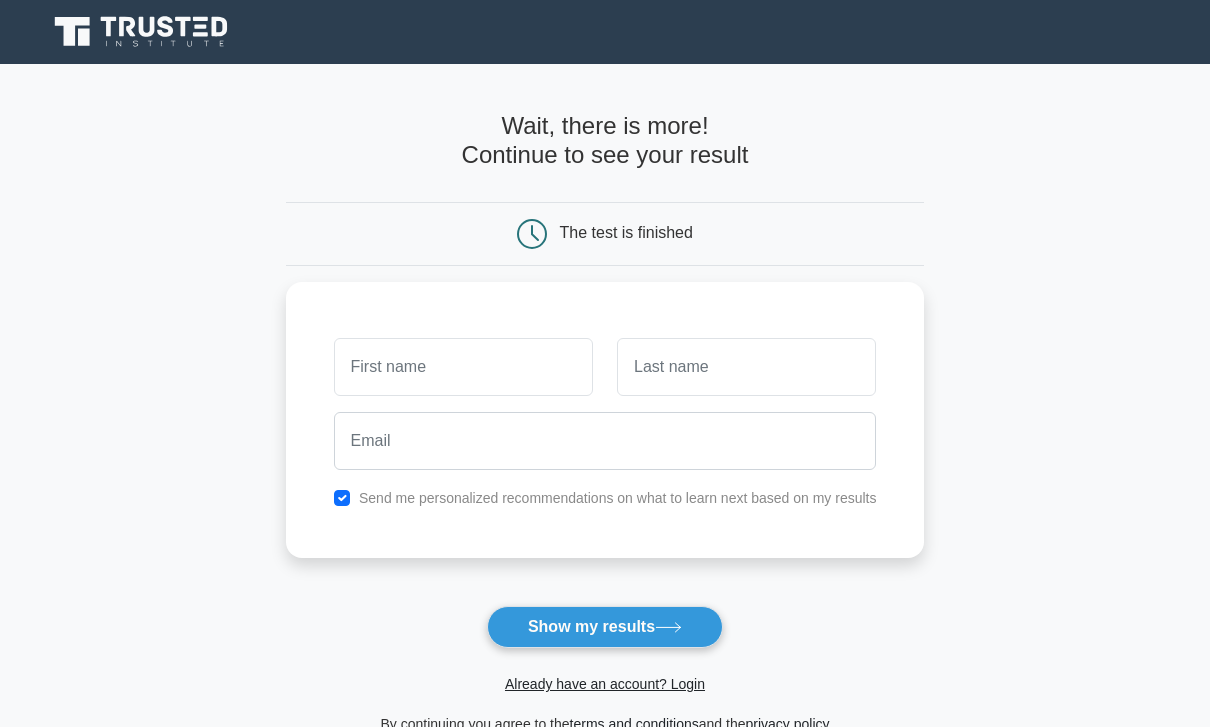 scroll, scrollTop: 0, scrollLeft: 0, axis: both 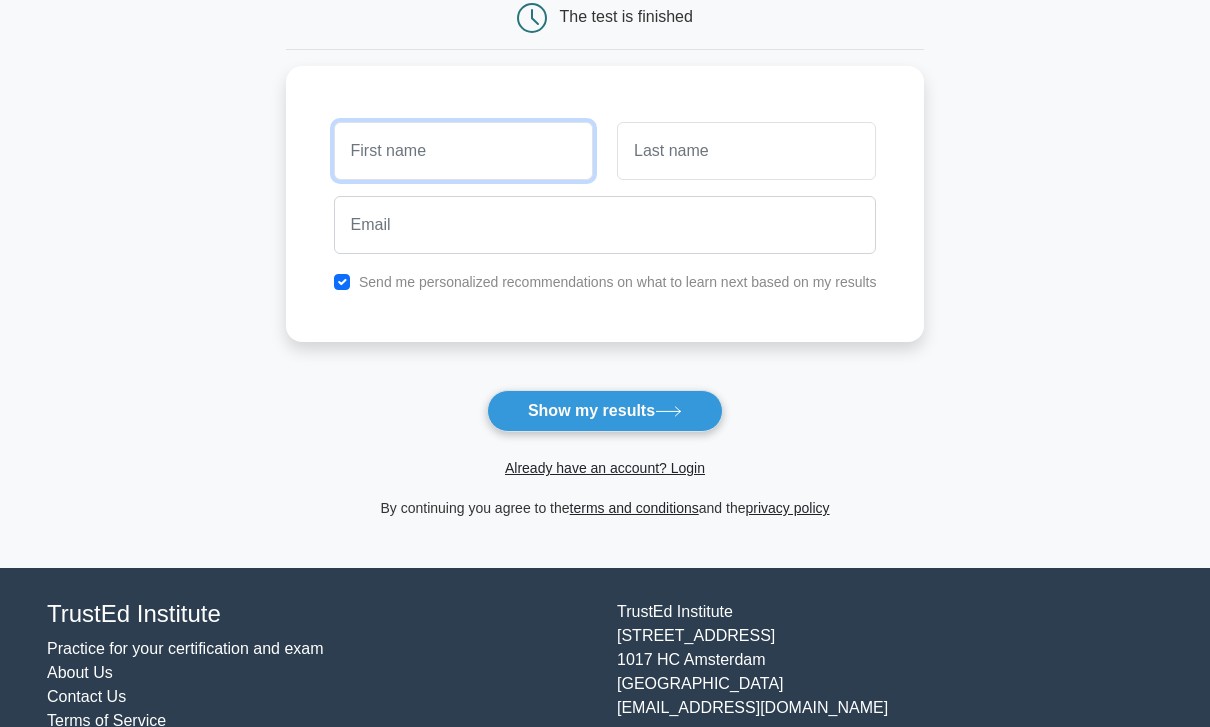 click at bounding box center (463, 151) 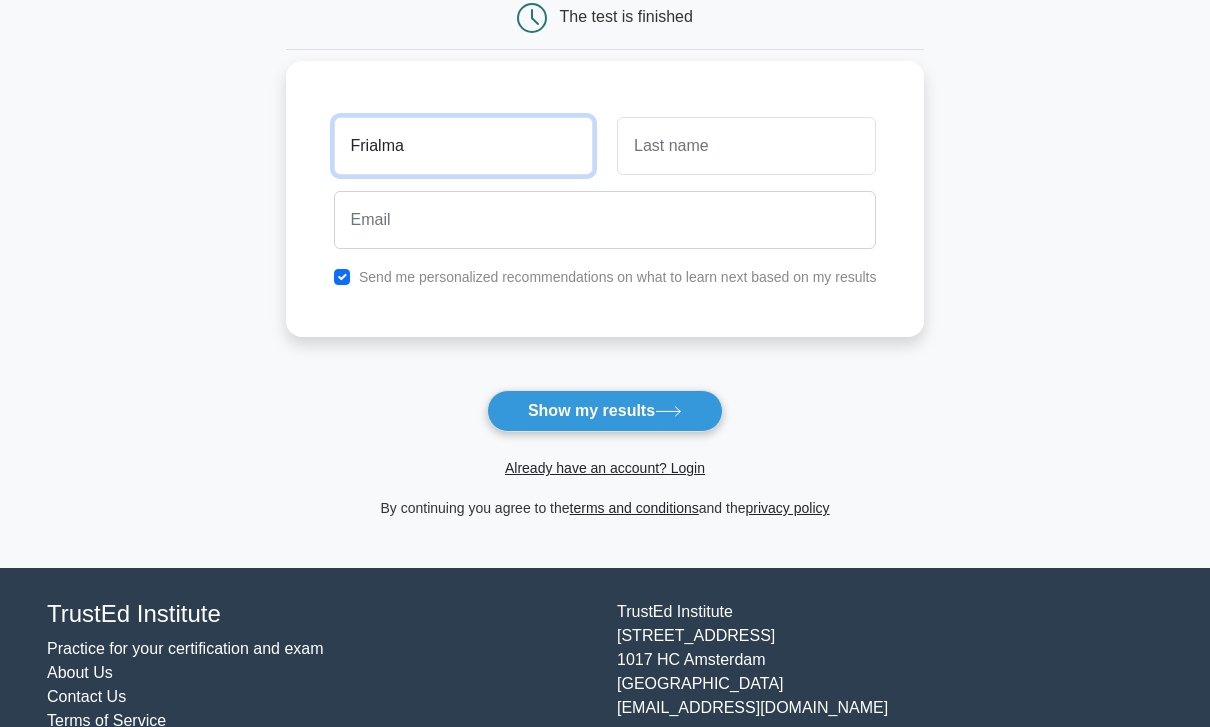 type on "Frialma" 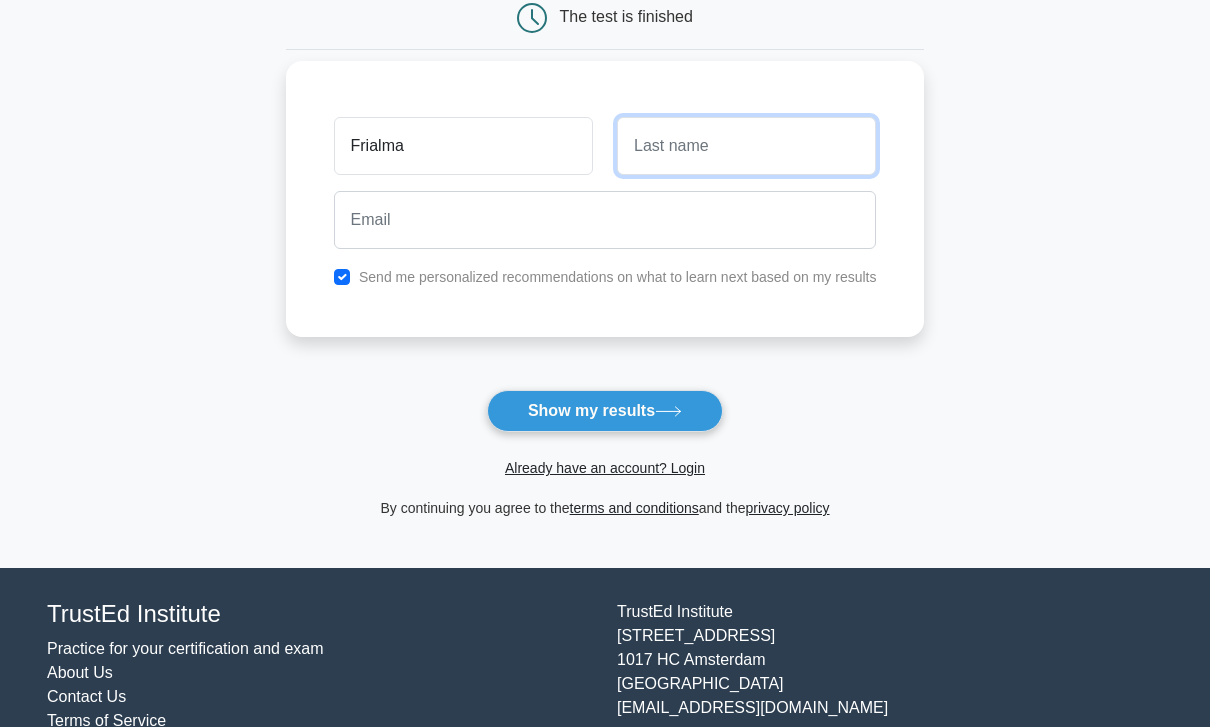 click at bounding box center (746, 146) 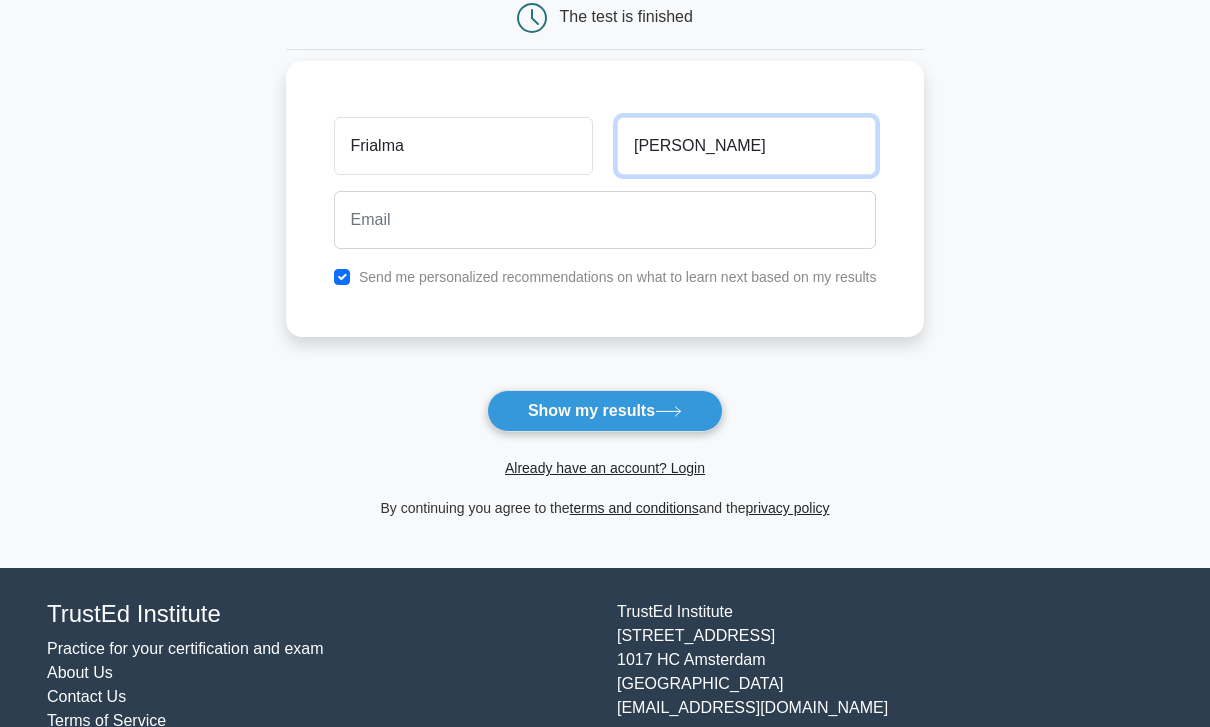 type on "Frias" 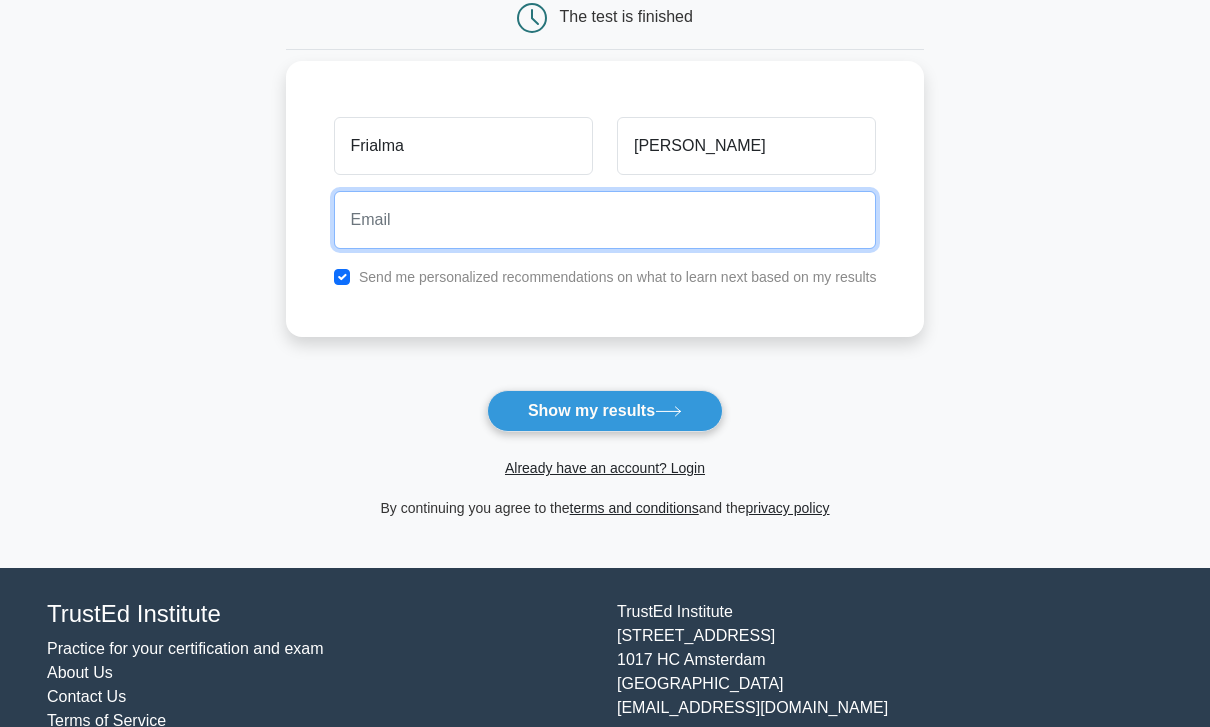 click at bounding box center [605, 220] 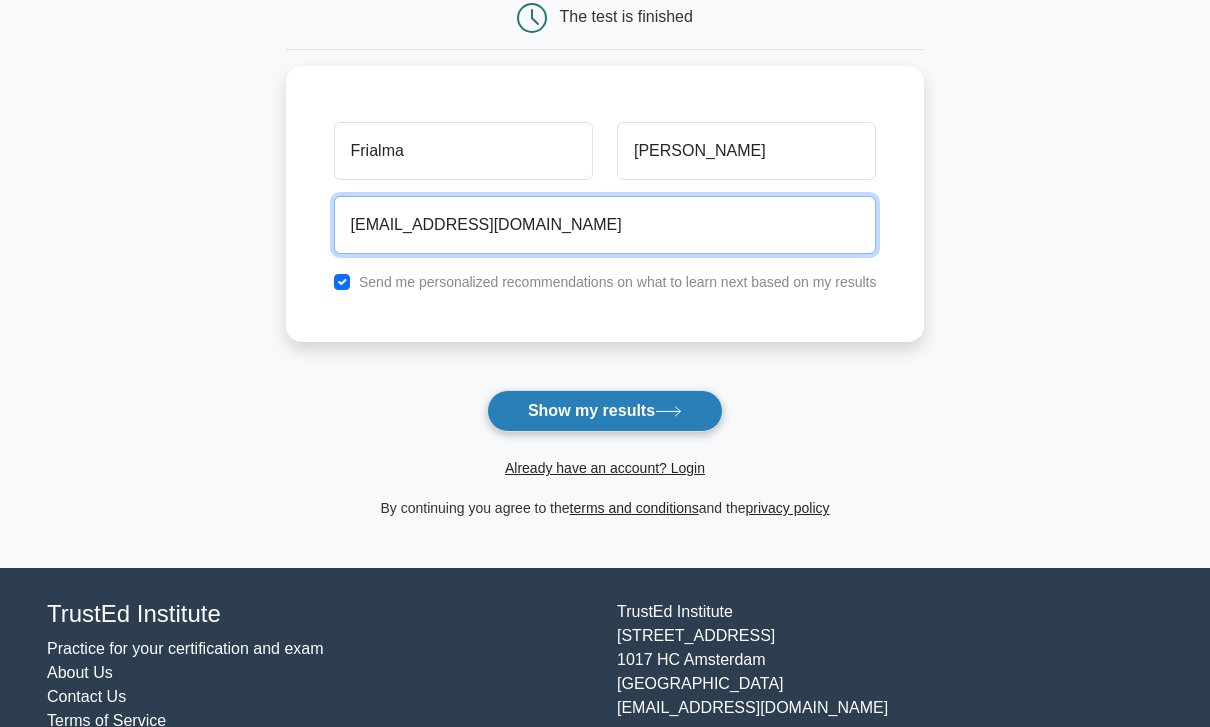 type on "almsfri2024@icloud.com" 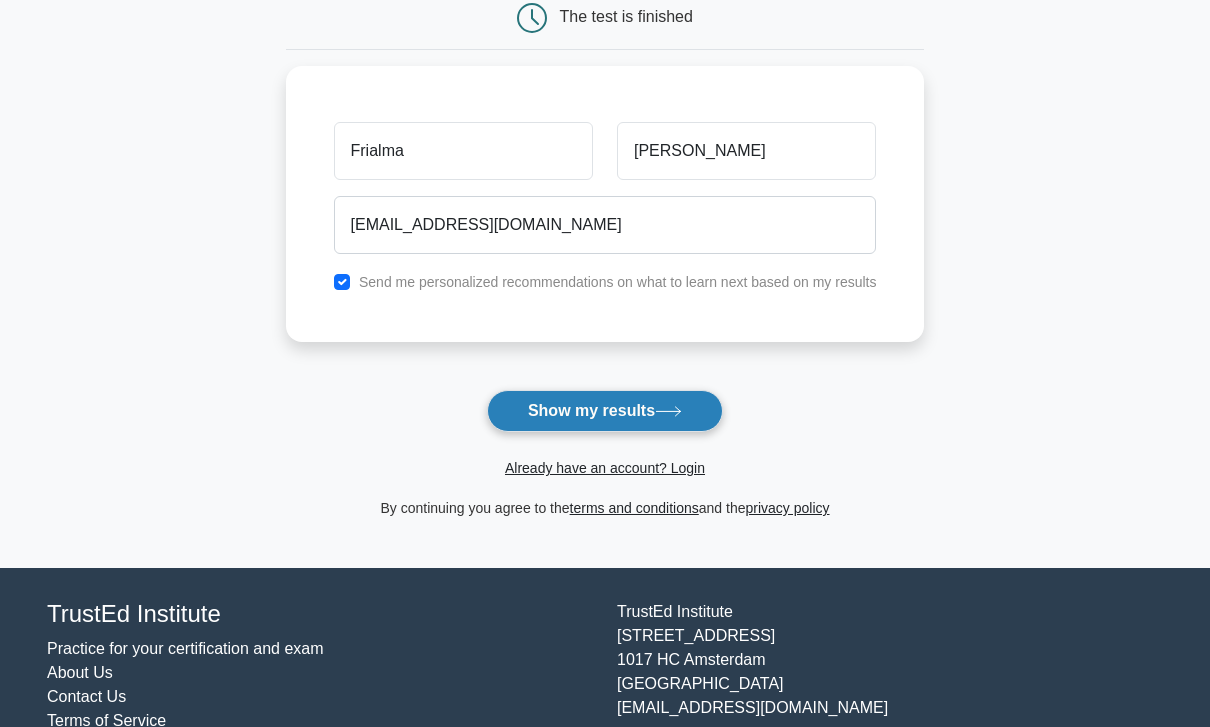 click 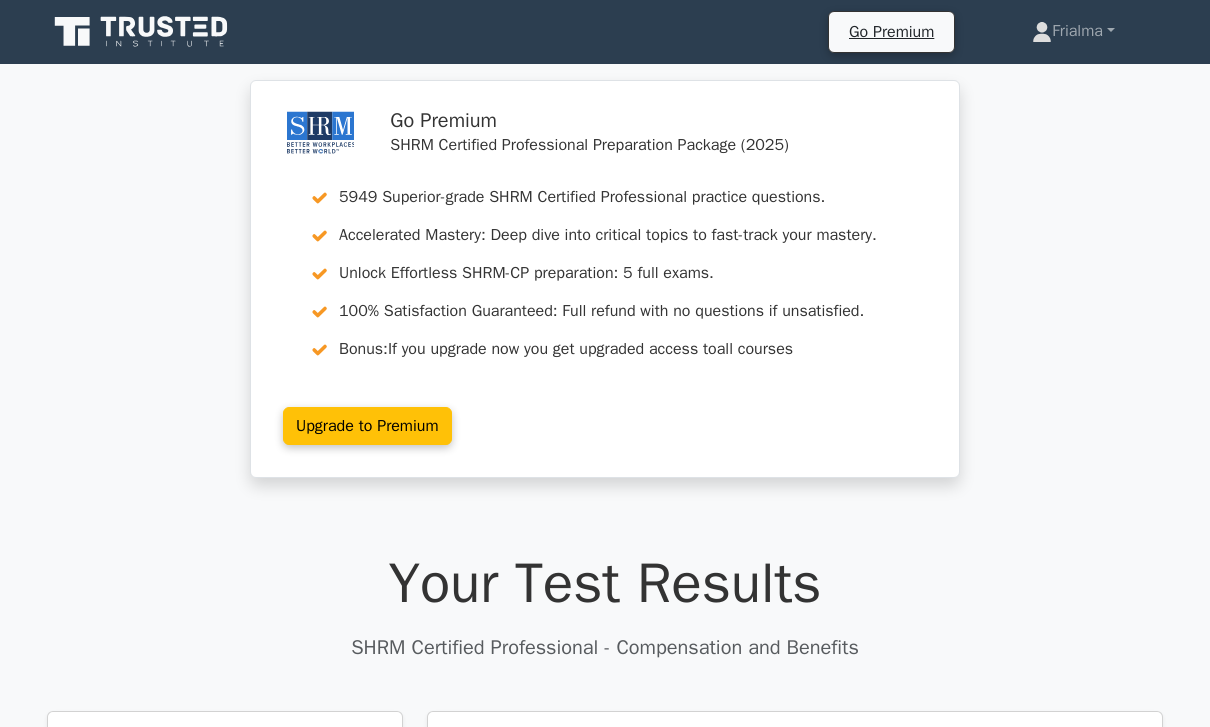 scroll, scrollTop: 0, scrollLeft: 0, axis: both 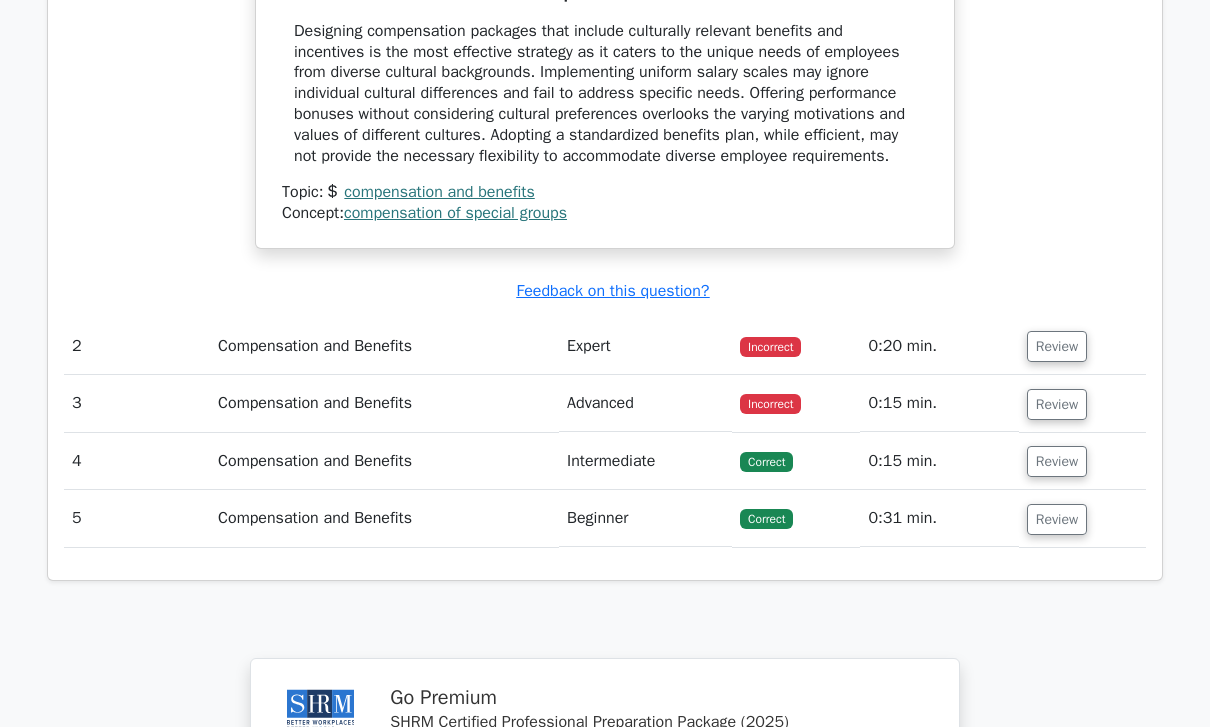 click on "2" at bounding box center (137, 347) 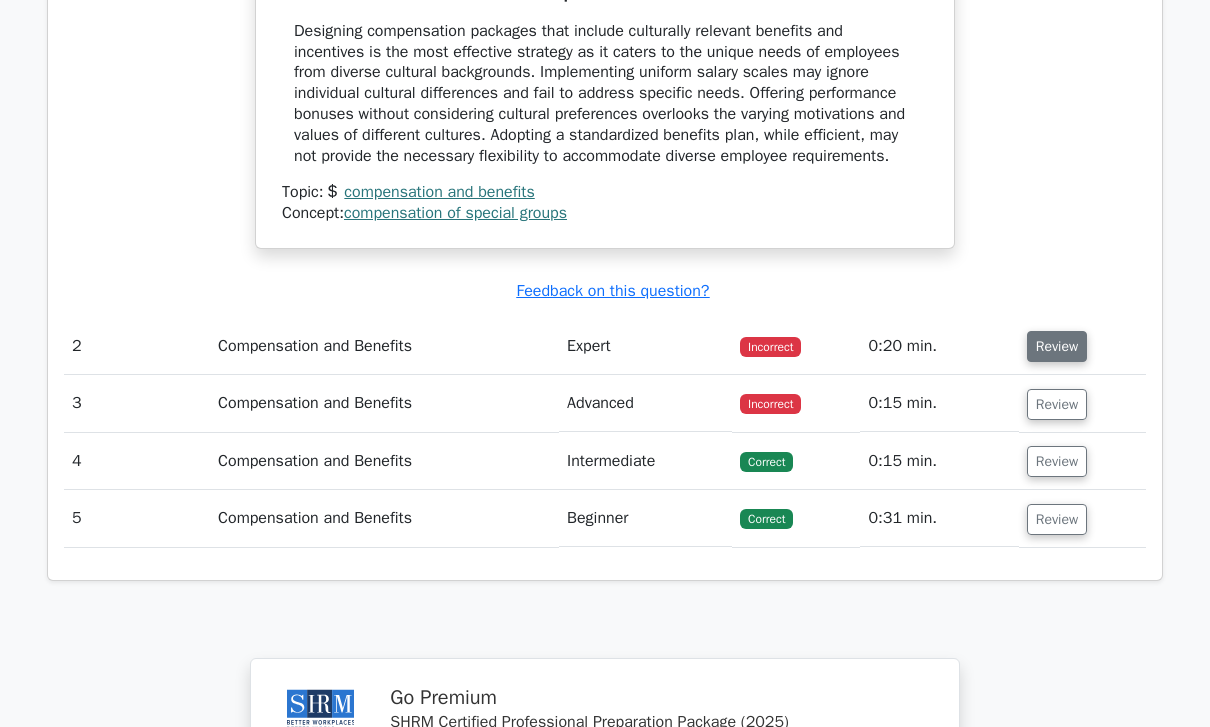 click on "Review" at bounding box center (1057, 347) 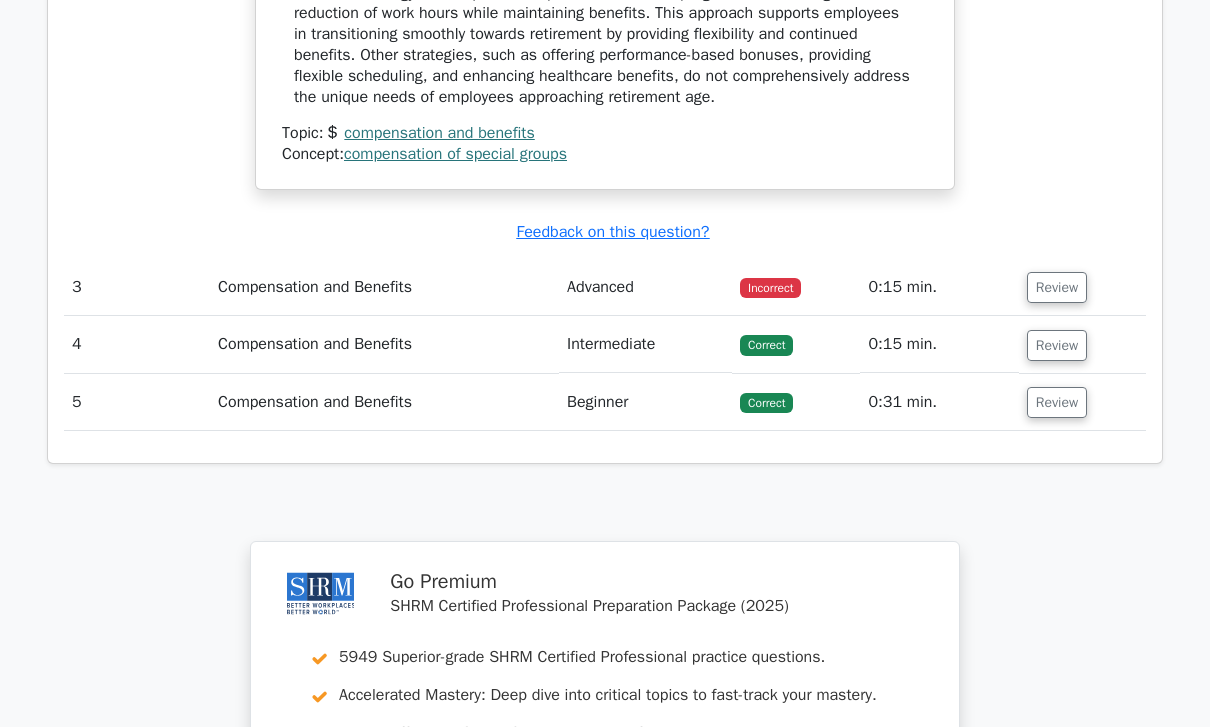 scroll, scrollTop: 2850, scrollLeft: 0, axis: vertical 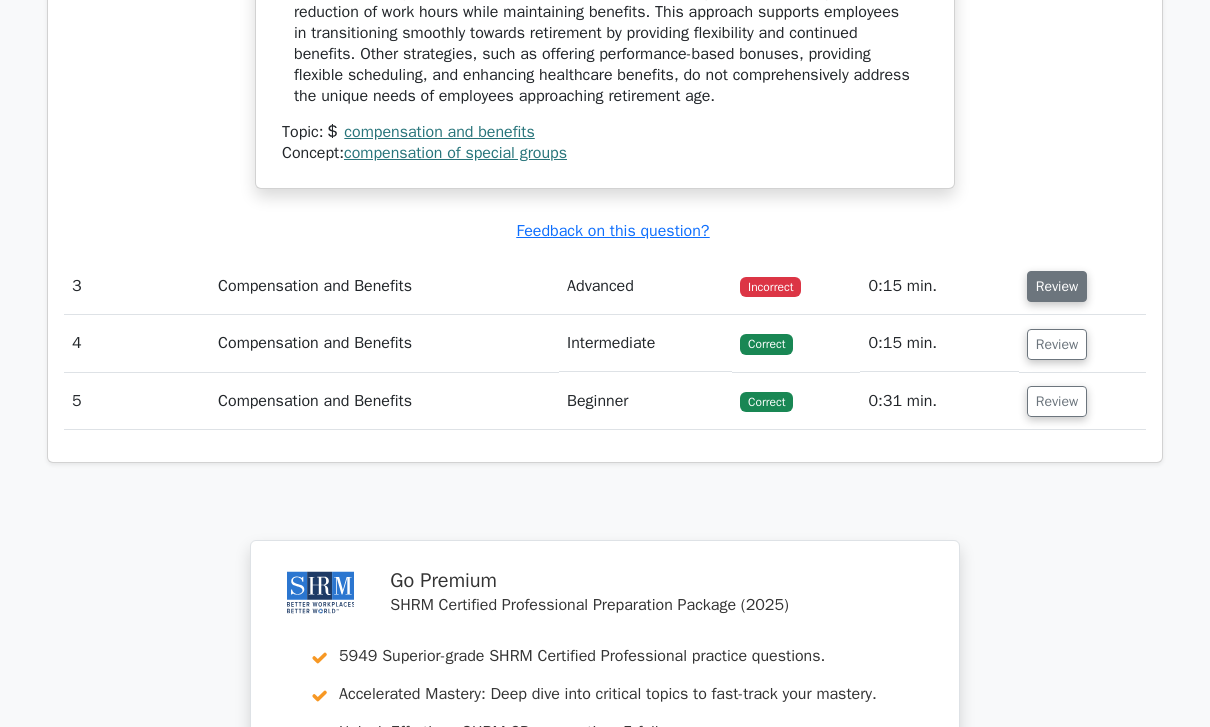 click on "Review" at bounding box center (1057, 286) 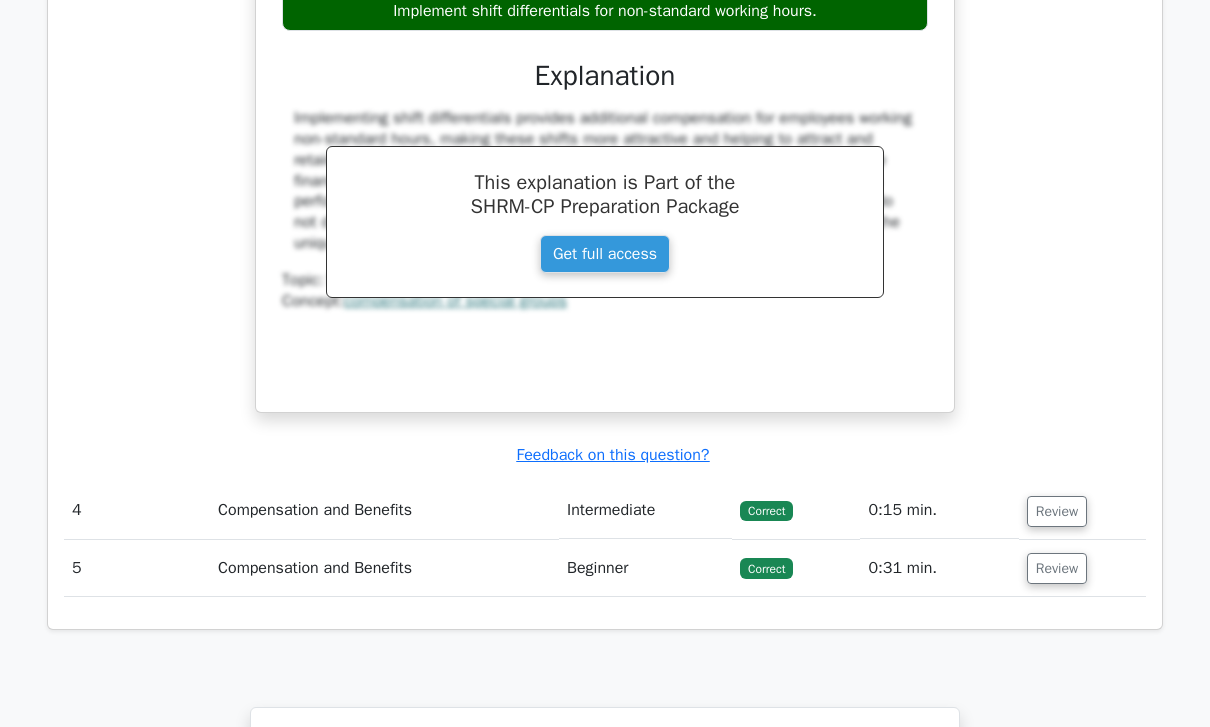 scroll, scrollTop: 3551, scrollLeft: 0, axis: vertical 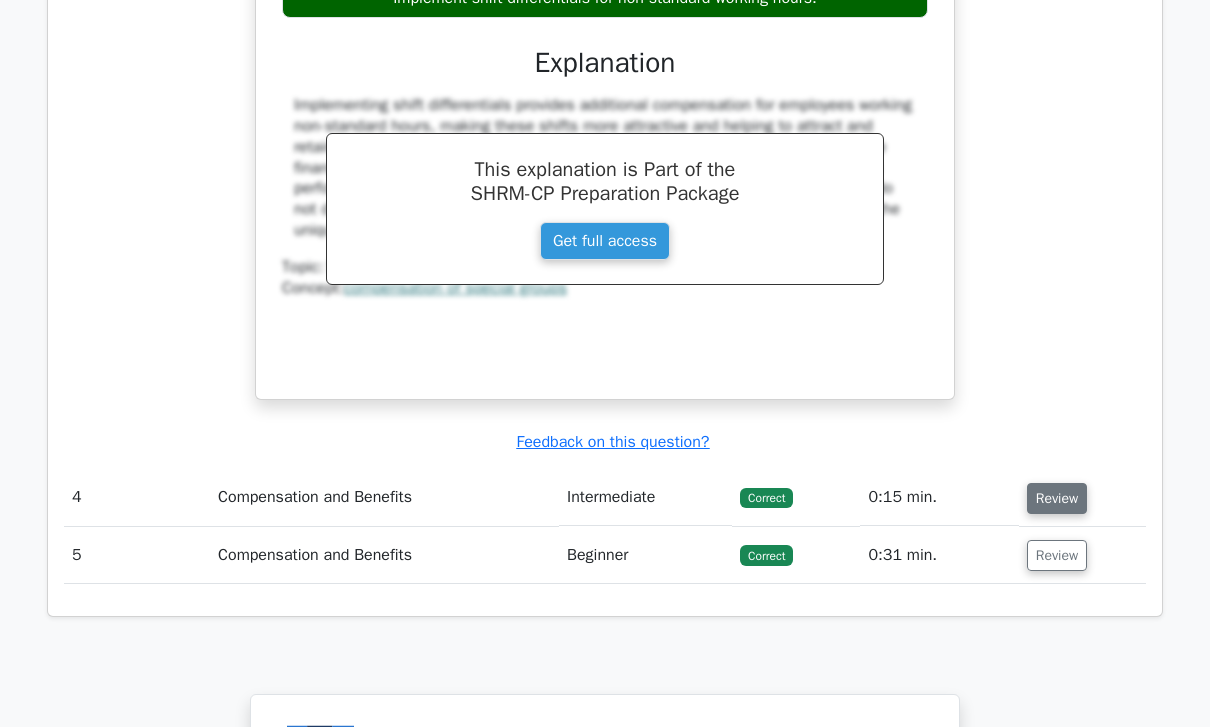 click on "Review" at bounding box center [1057, 498] 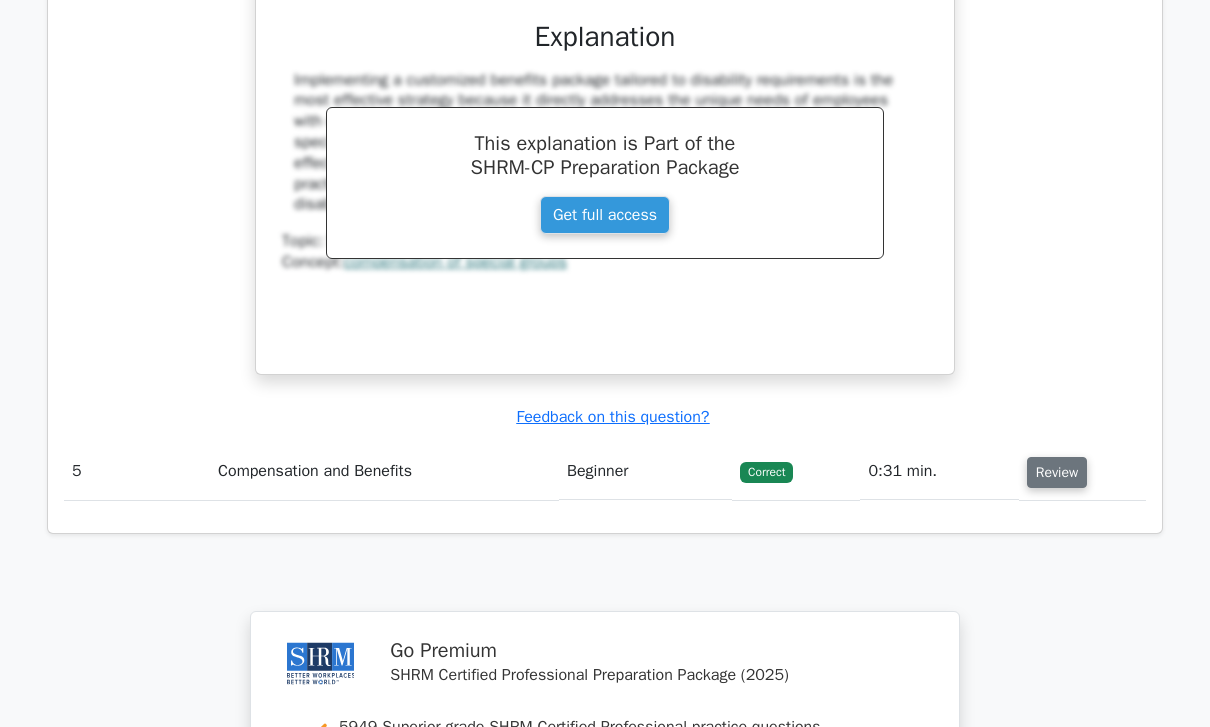 click on "Review" at bounding box center (1057, 473) 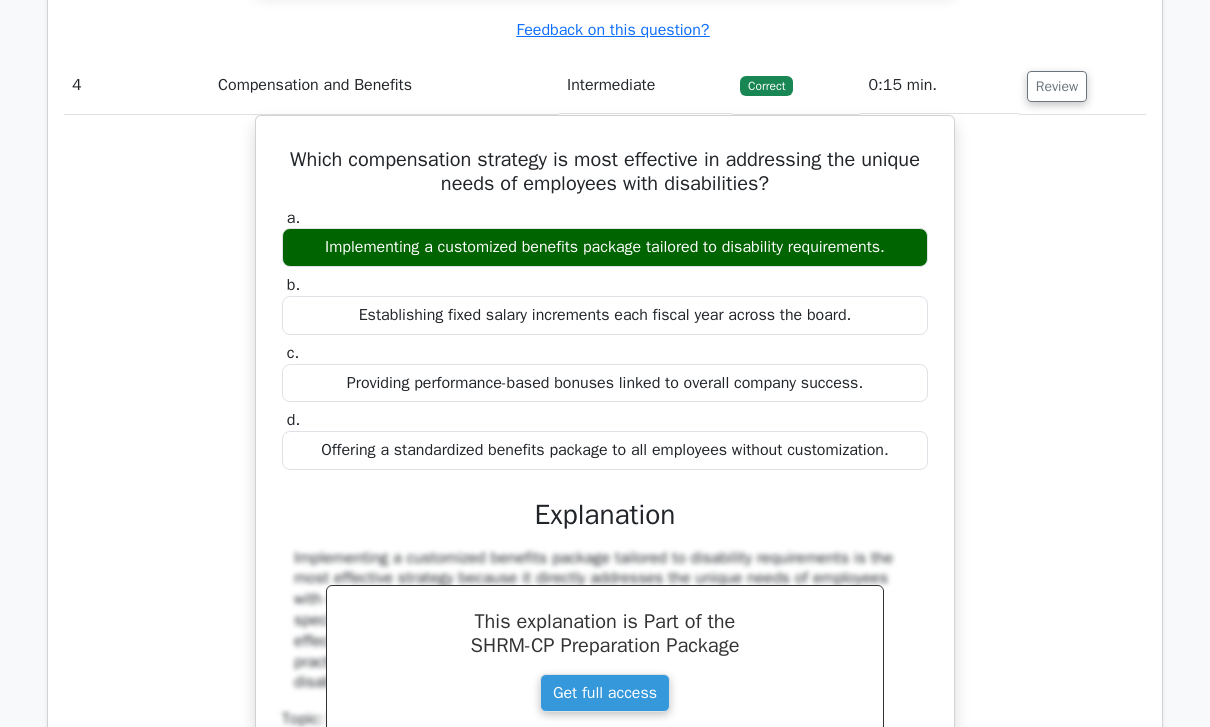 scroll, scrollTop: 3960, scrollLeft: 0, axis: vertical 